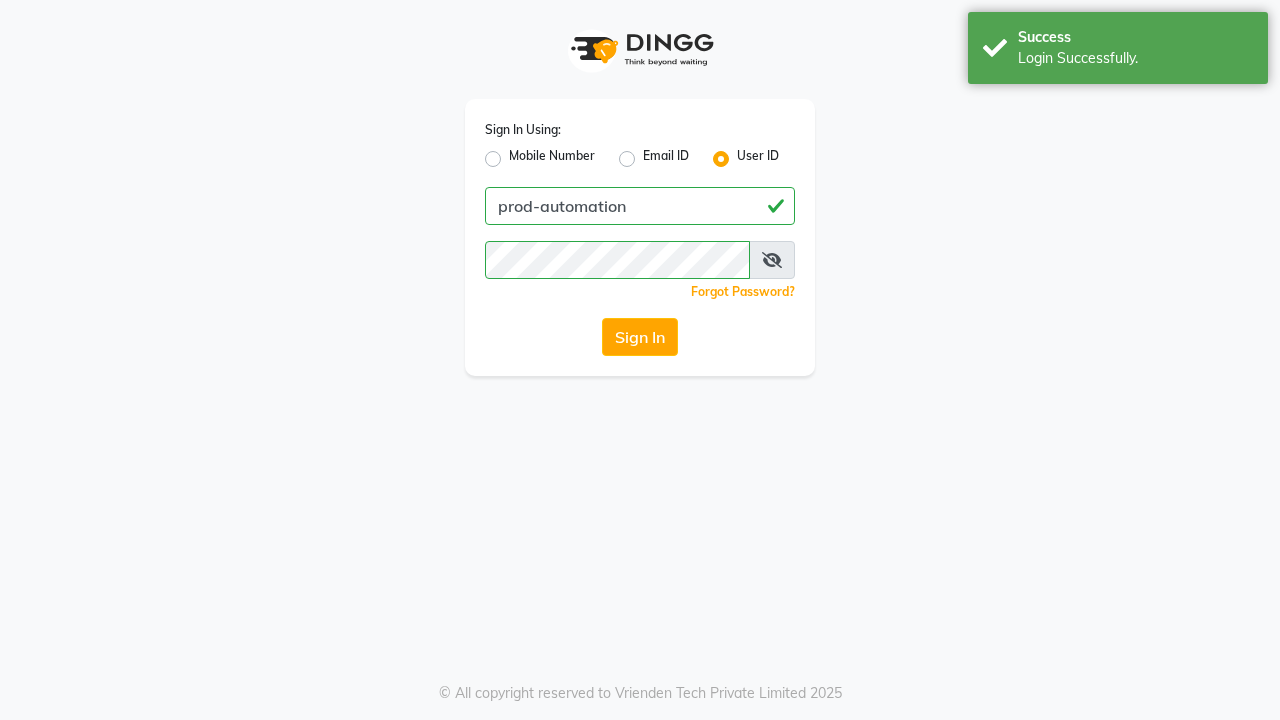 scroll, scrollTop: 0, scrollLeft: 0, axis: both 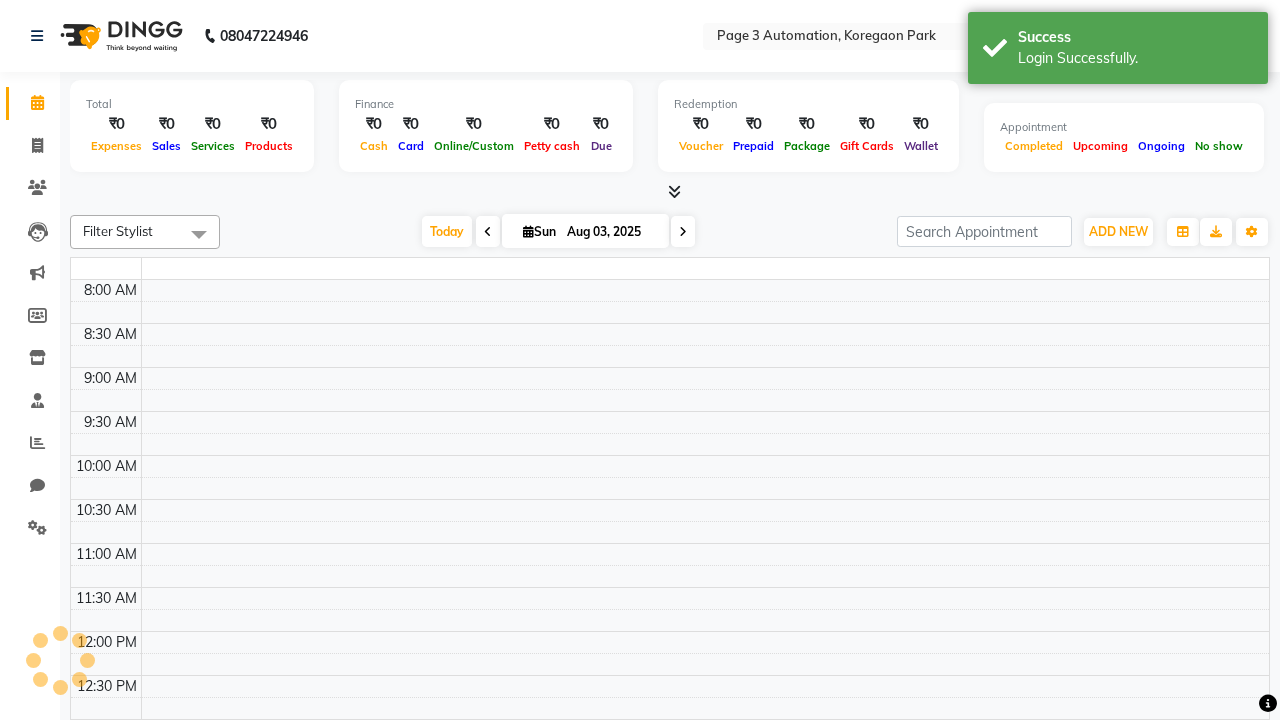 select on "en" 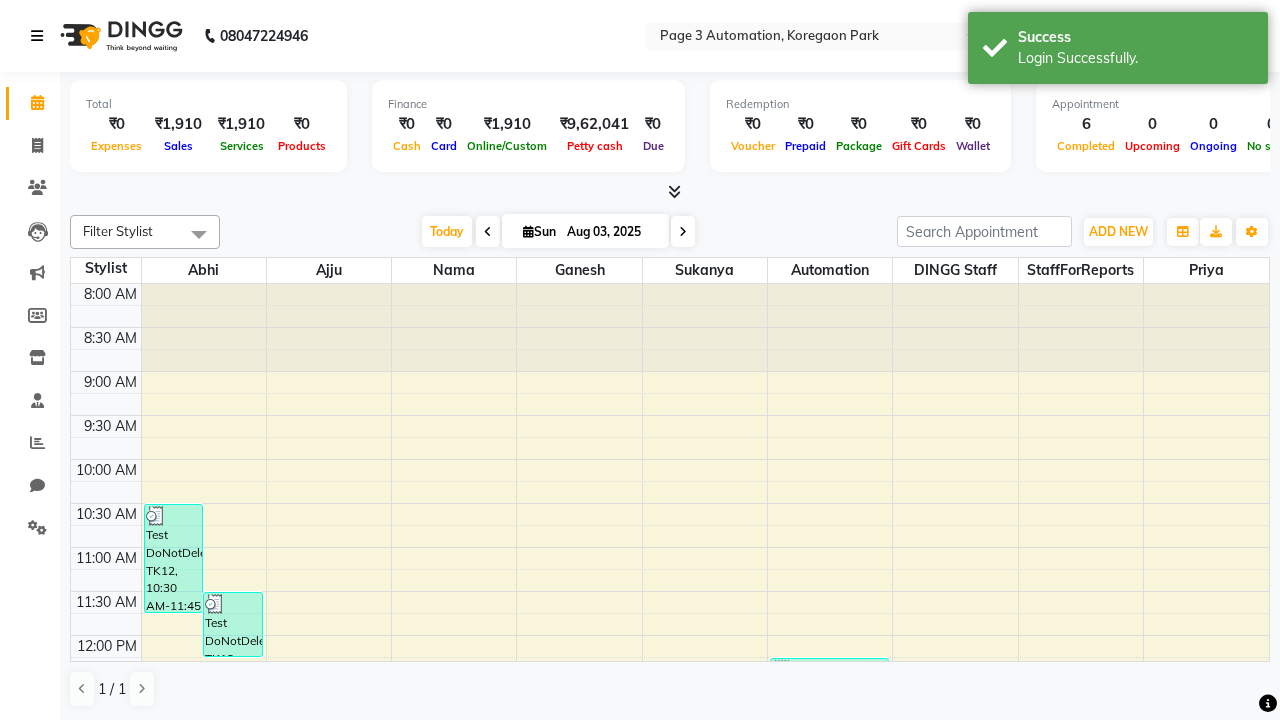 click at bounding box center [37, 36] 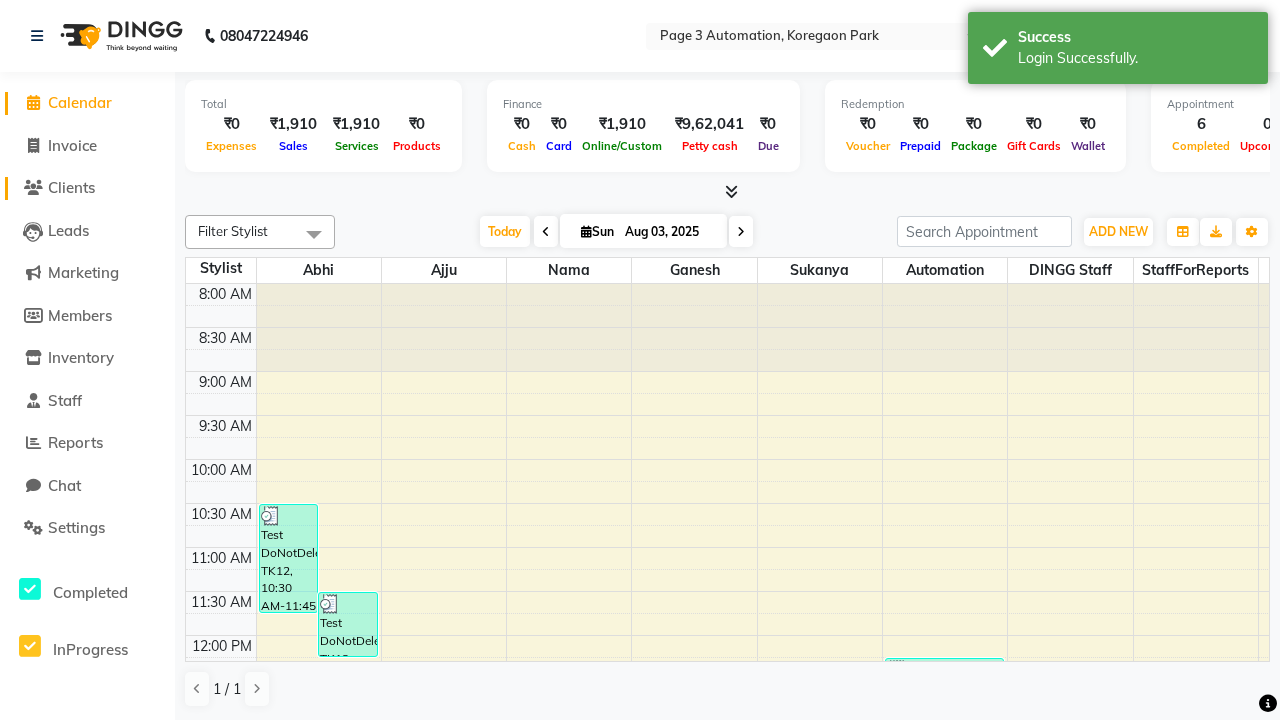 click on "Clients" 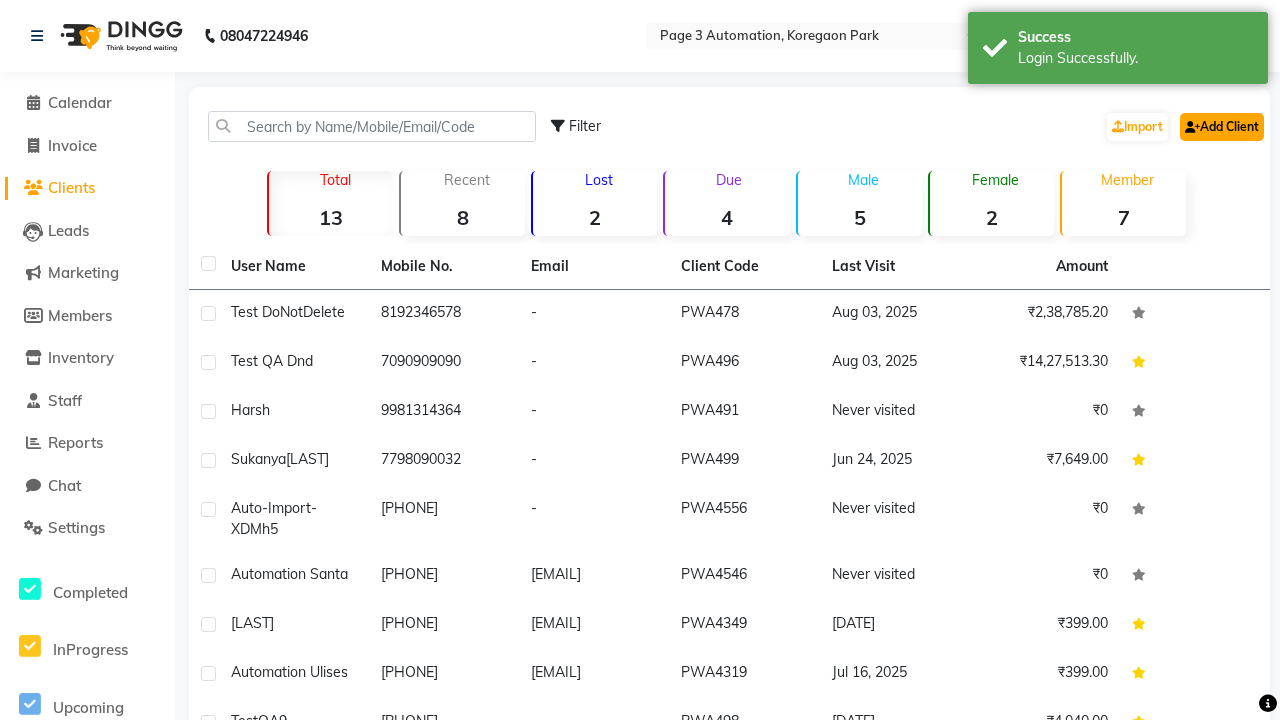 click on "Add Client" 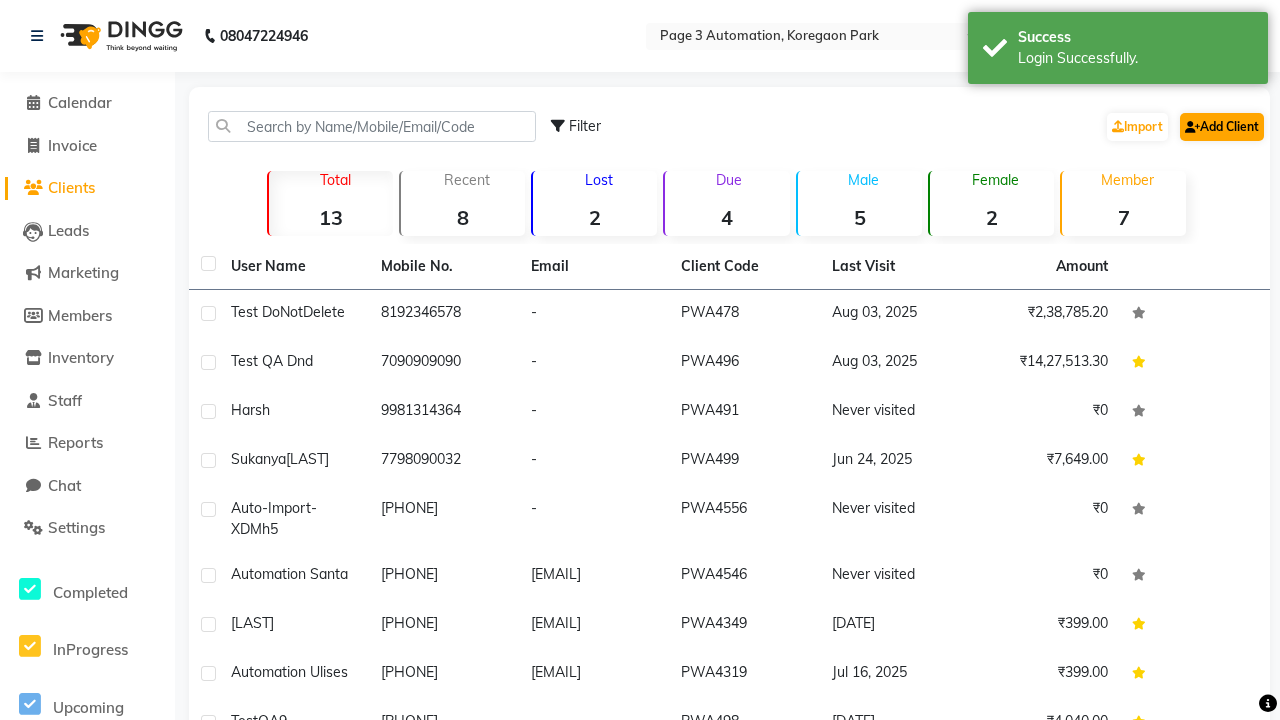 select on "22" 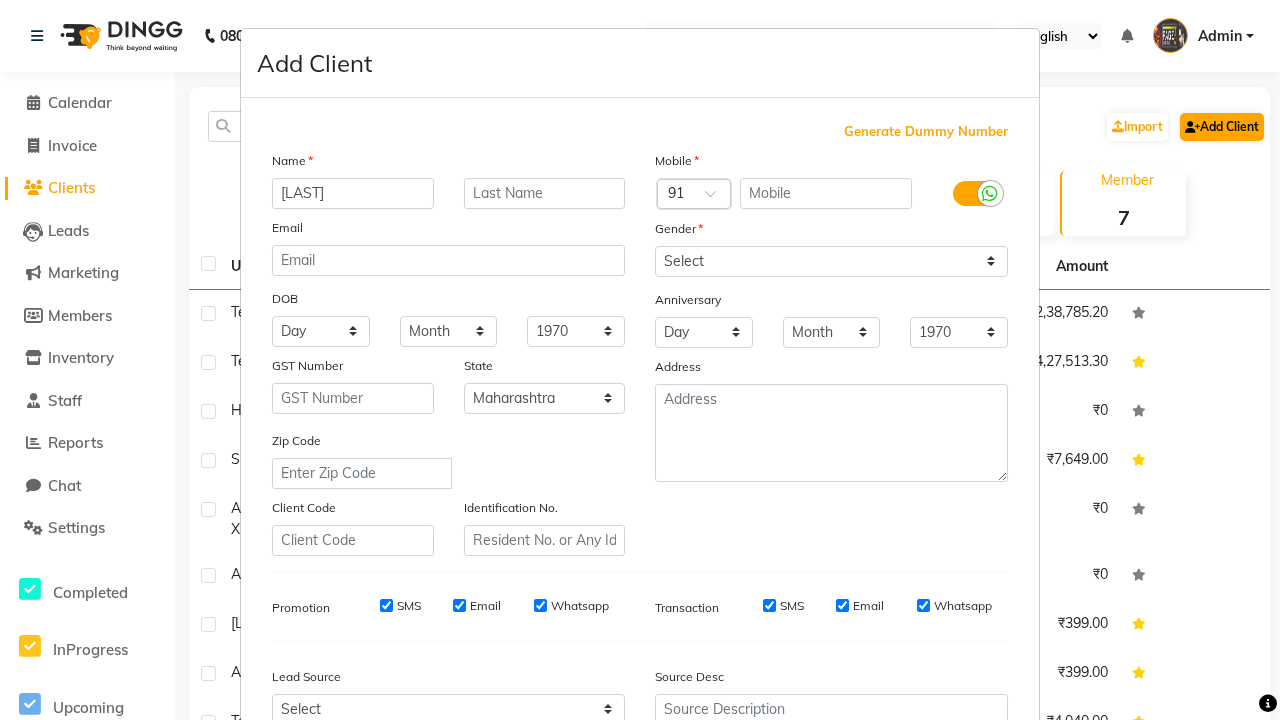 type on "[LAST]" 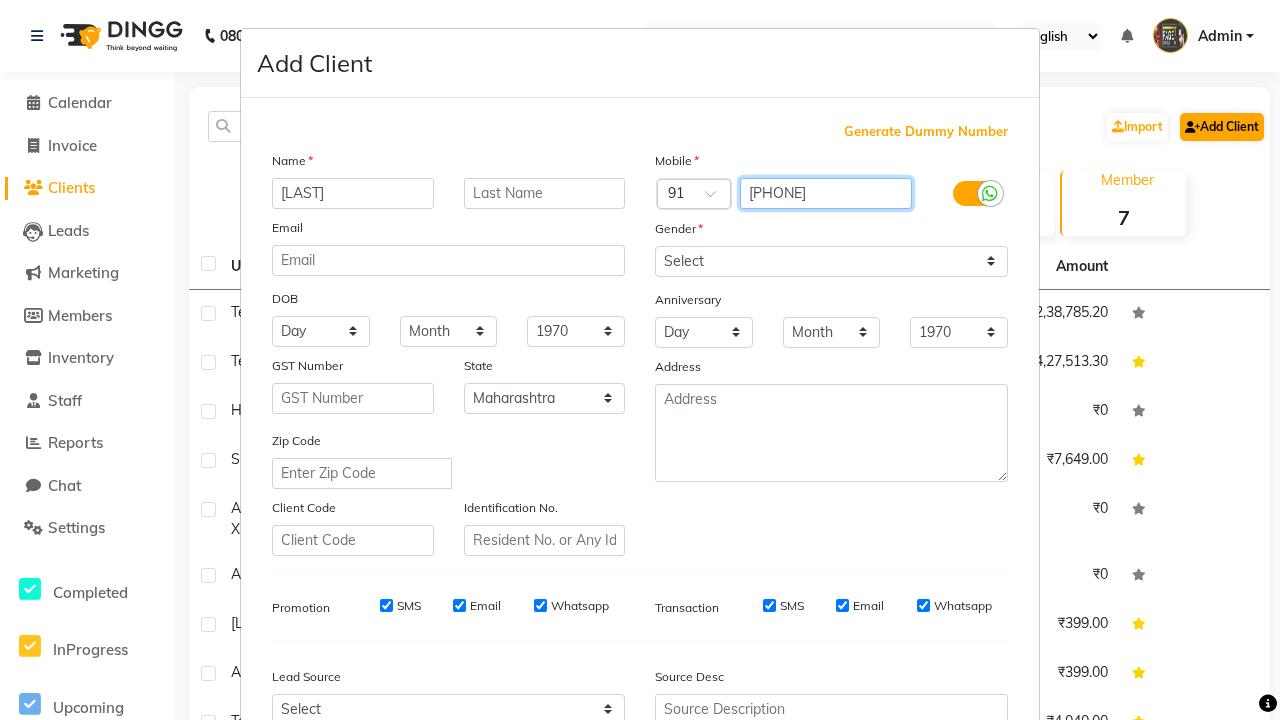 type on "[PHONE]" 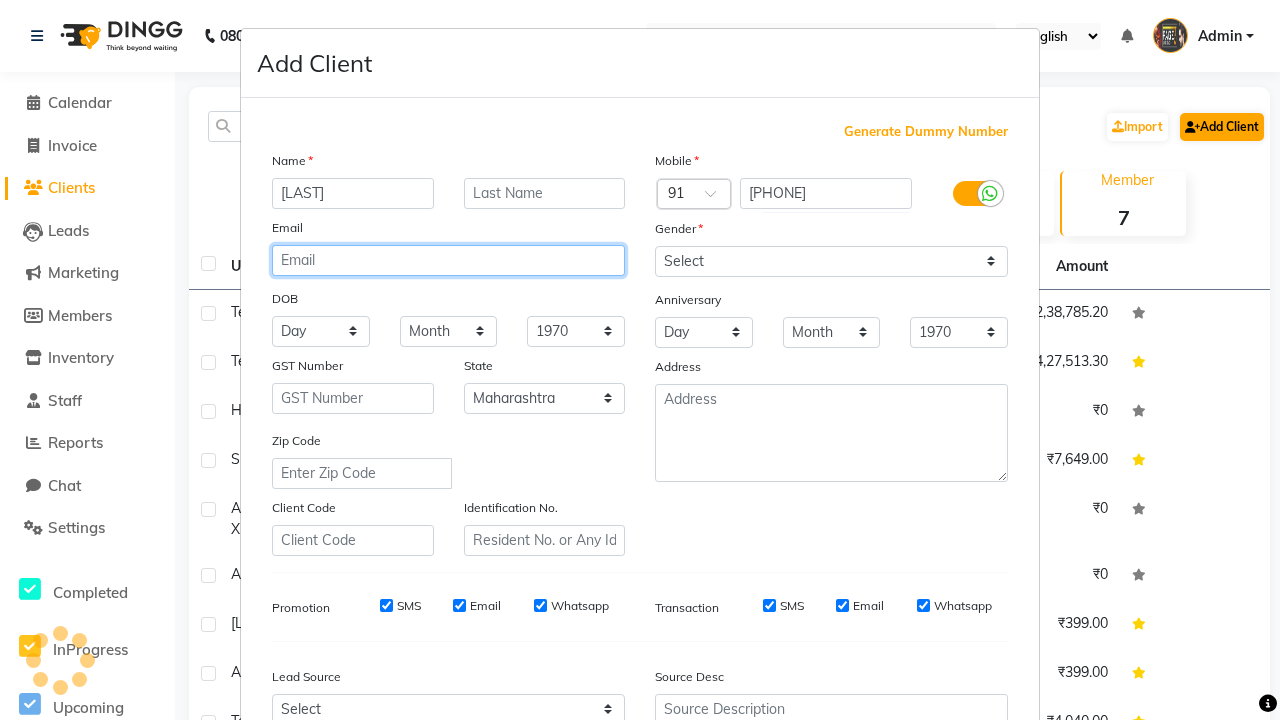 type on "[EMAIL]" 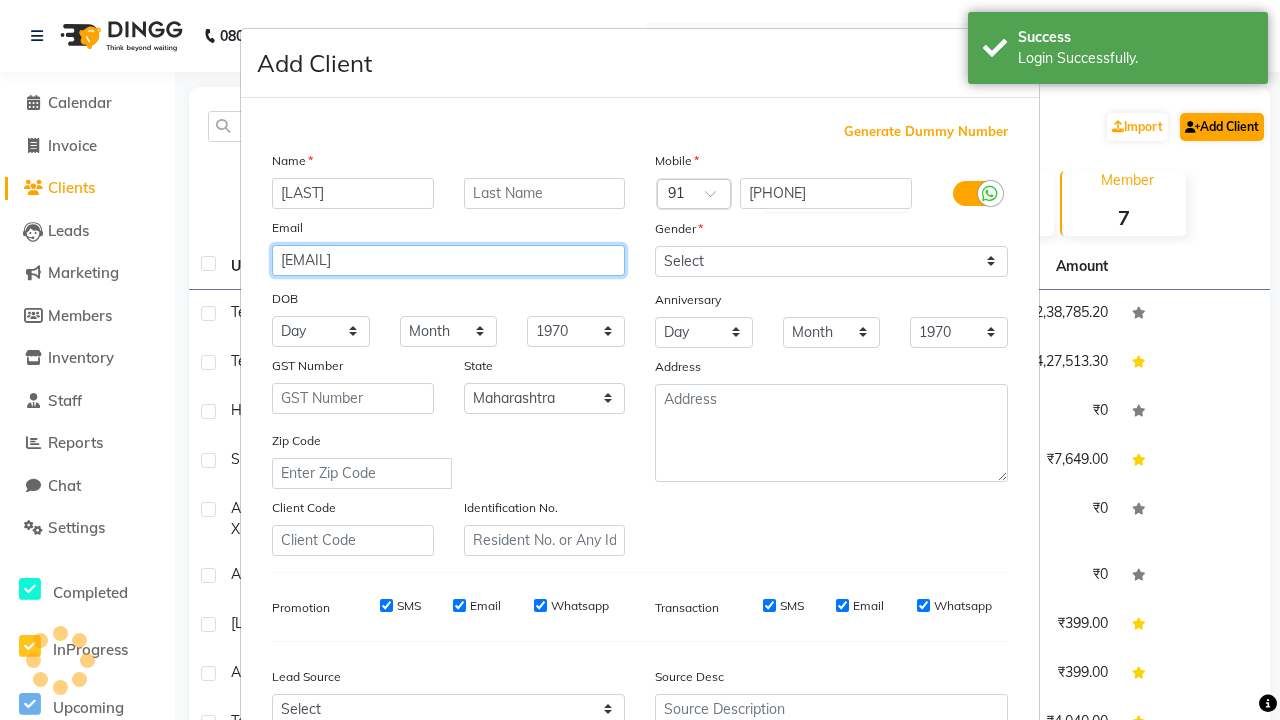 select on "male" 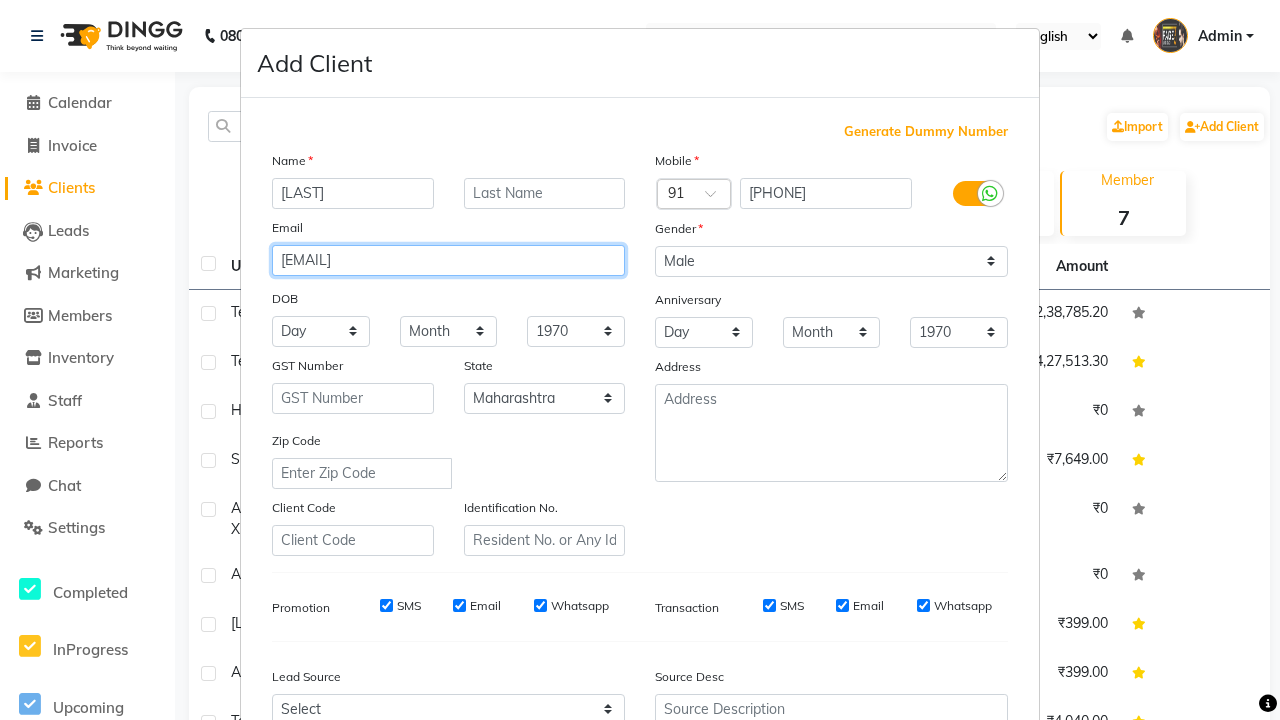 type on "[EMAIL]" 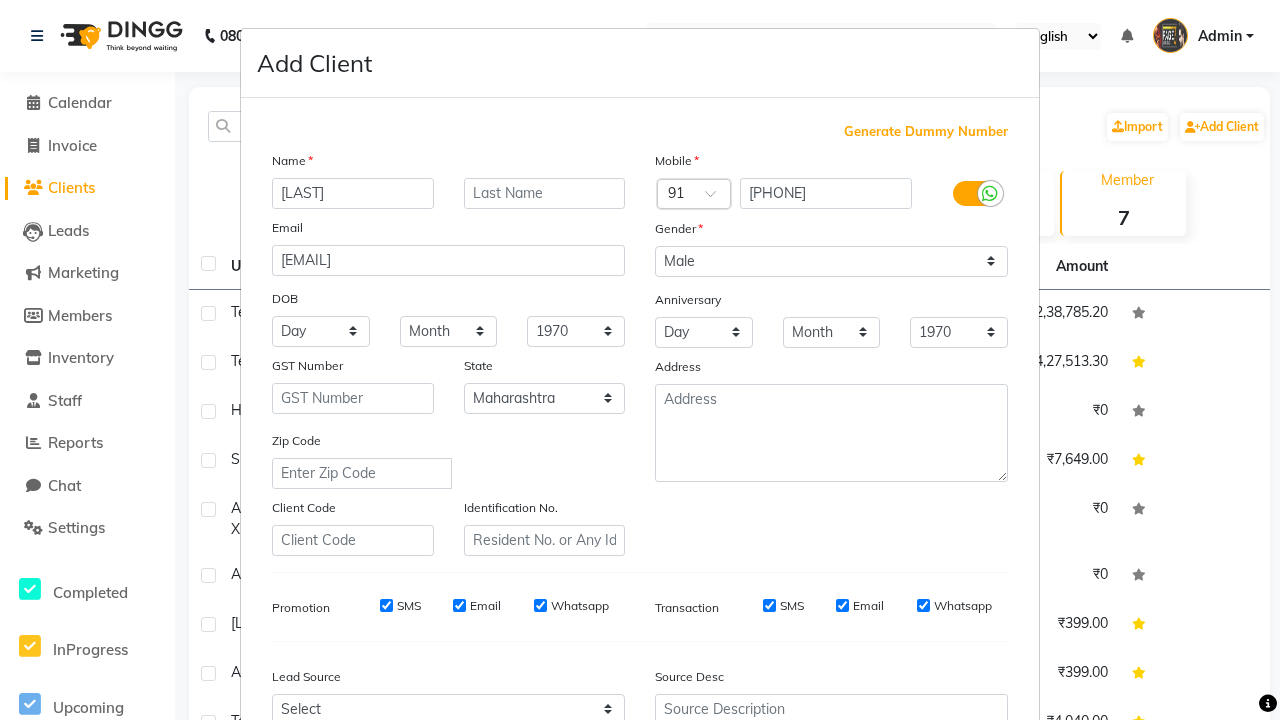 click on "Add" at bounding box center (906, 855) 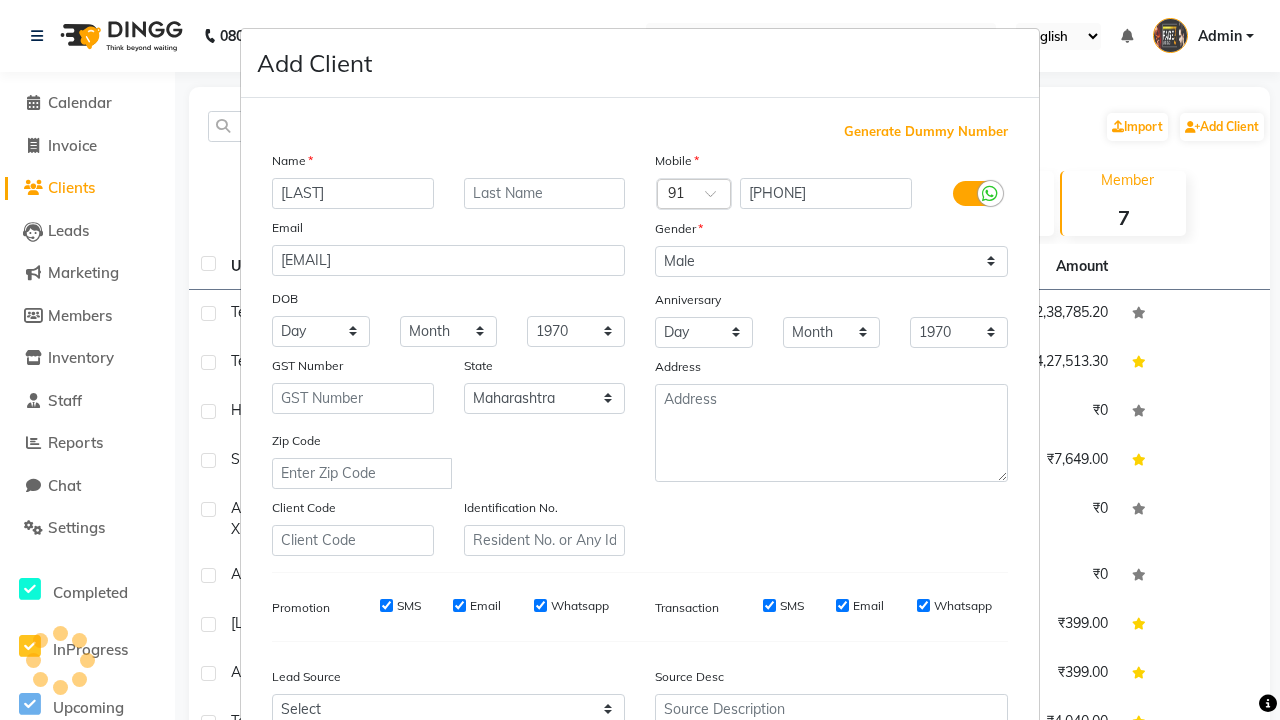 scroll, scrollTop: 203, scrollLeft: 0, axis: vertical 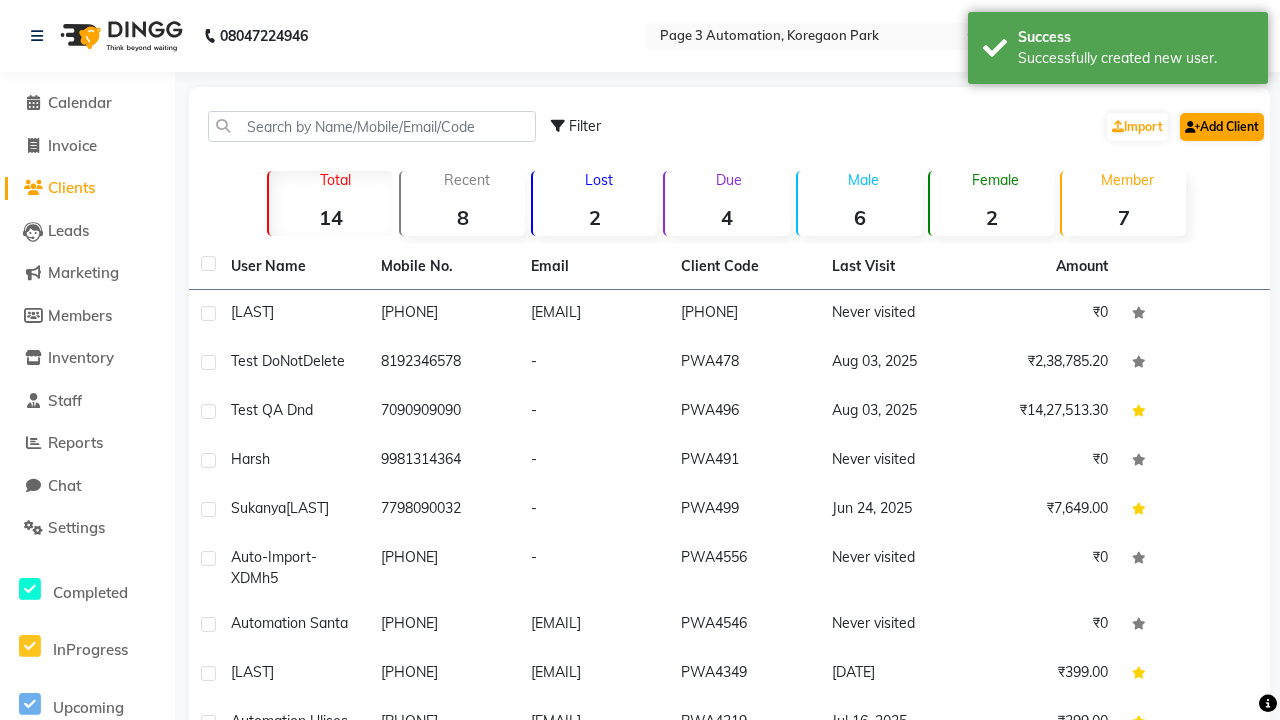 click on "Successfully created new user." at bounding box center [1135, 58] 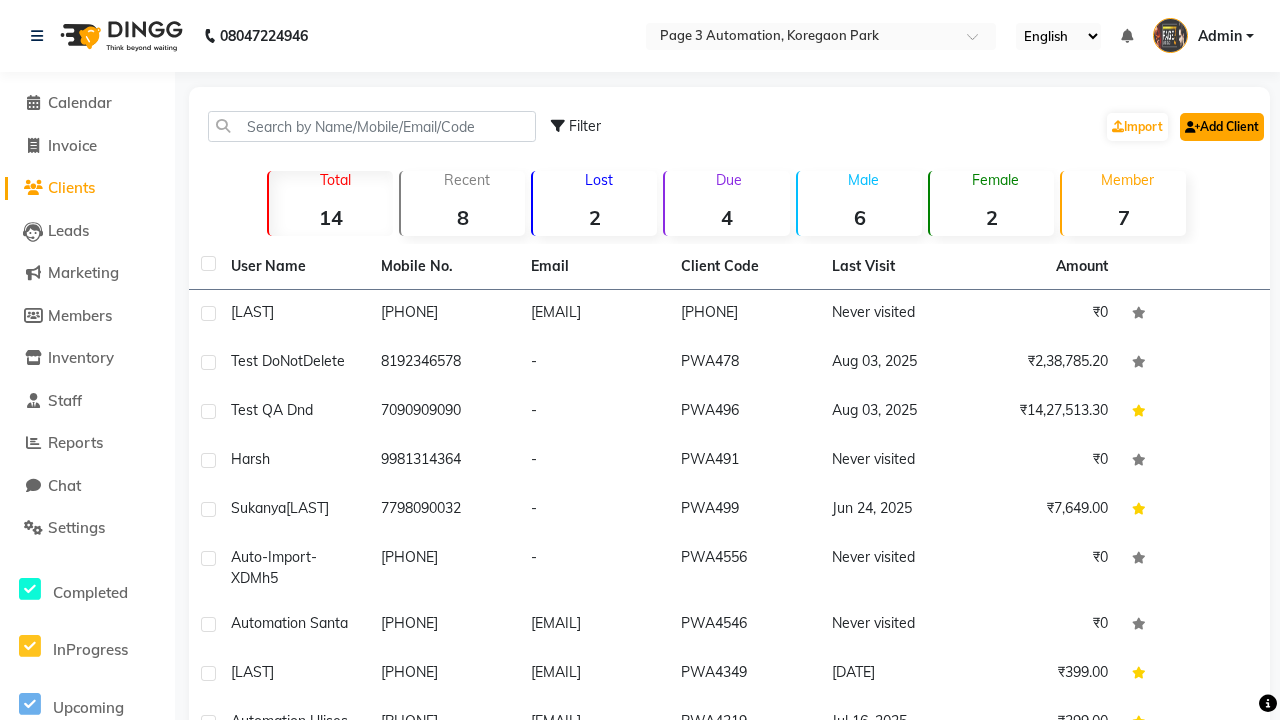 click on "Add Client" 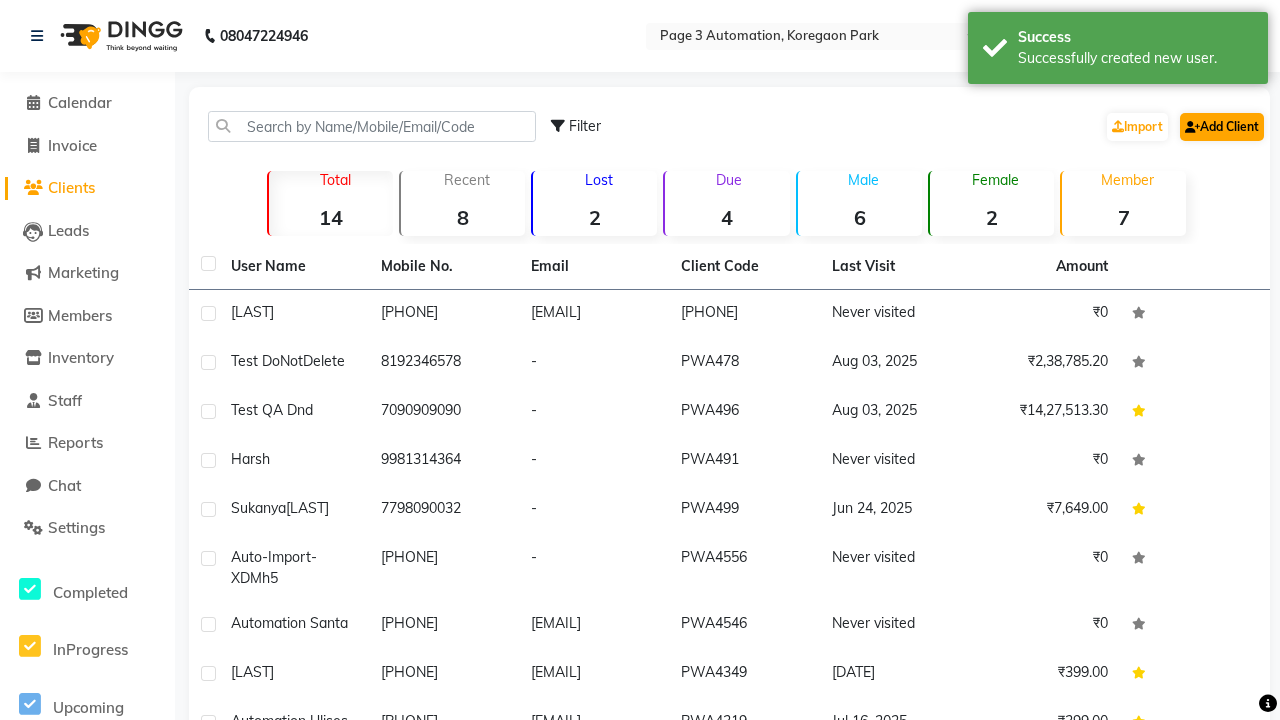 select on "22" 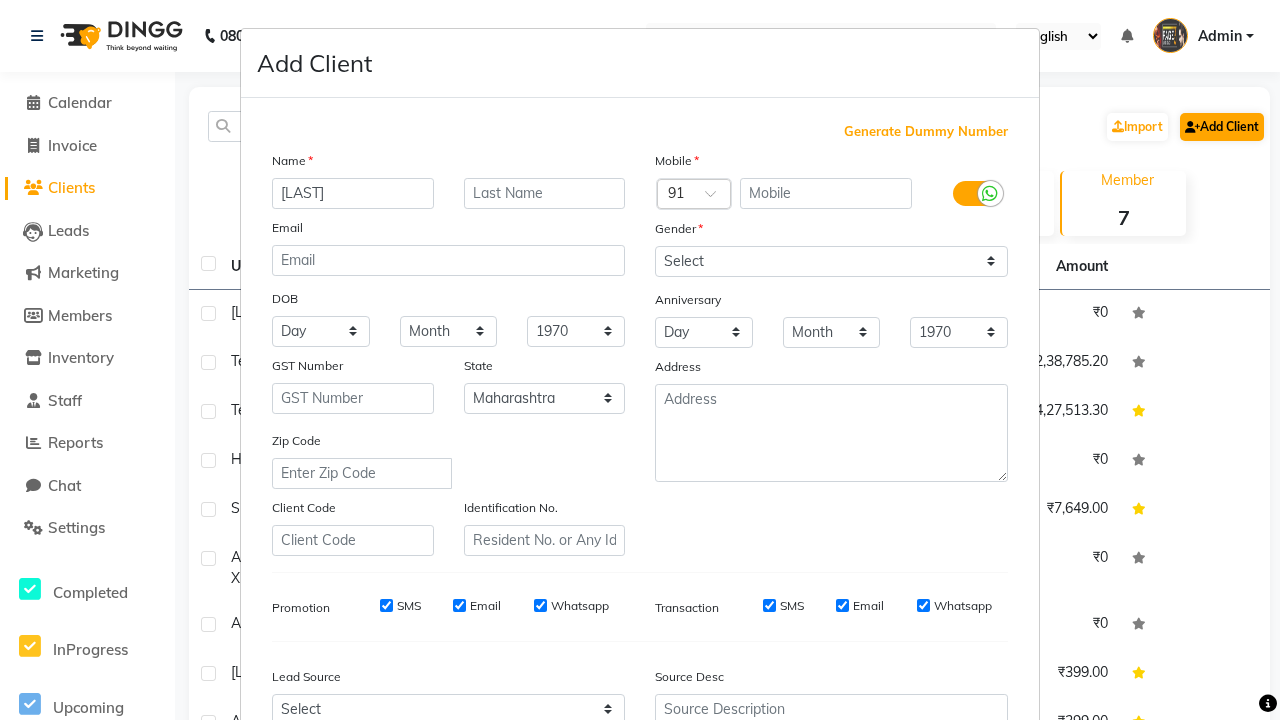 type on "[LAST]" 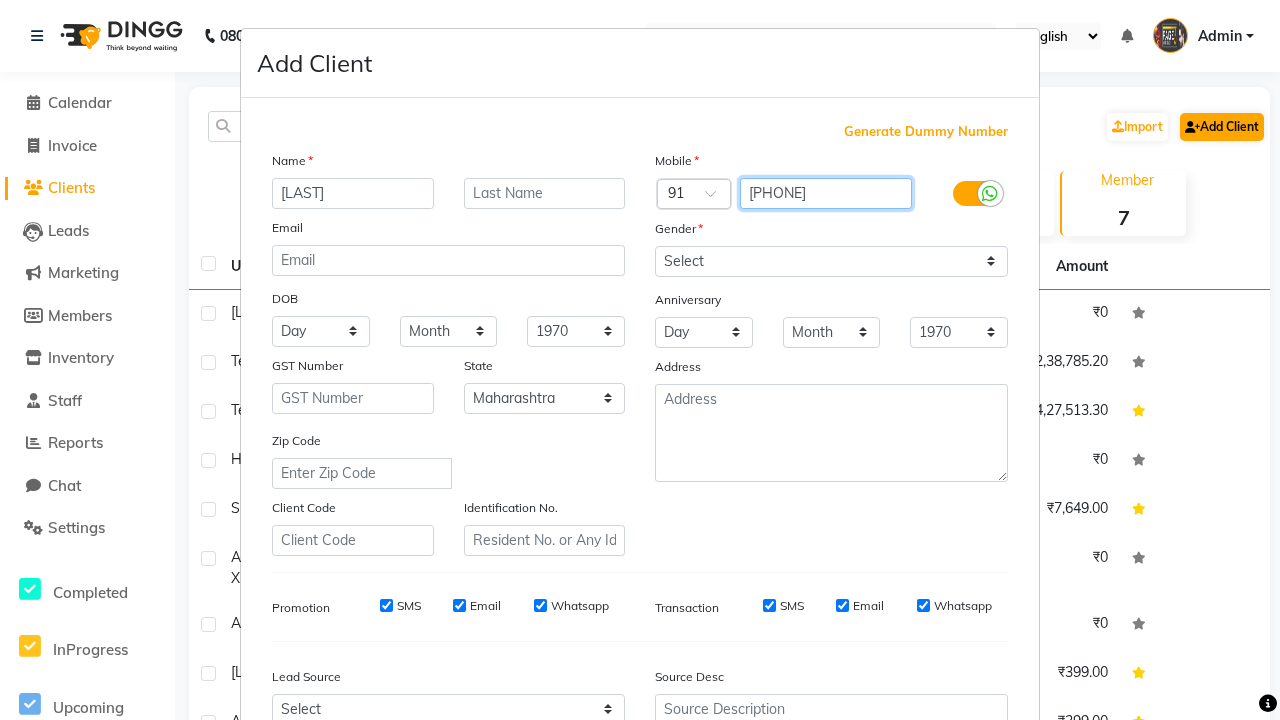 type on "[PHONE]" 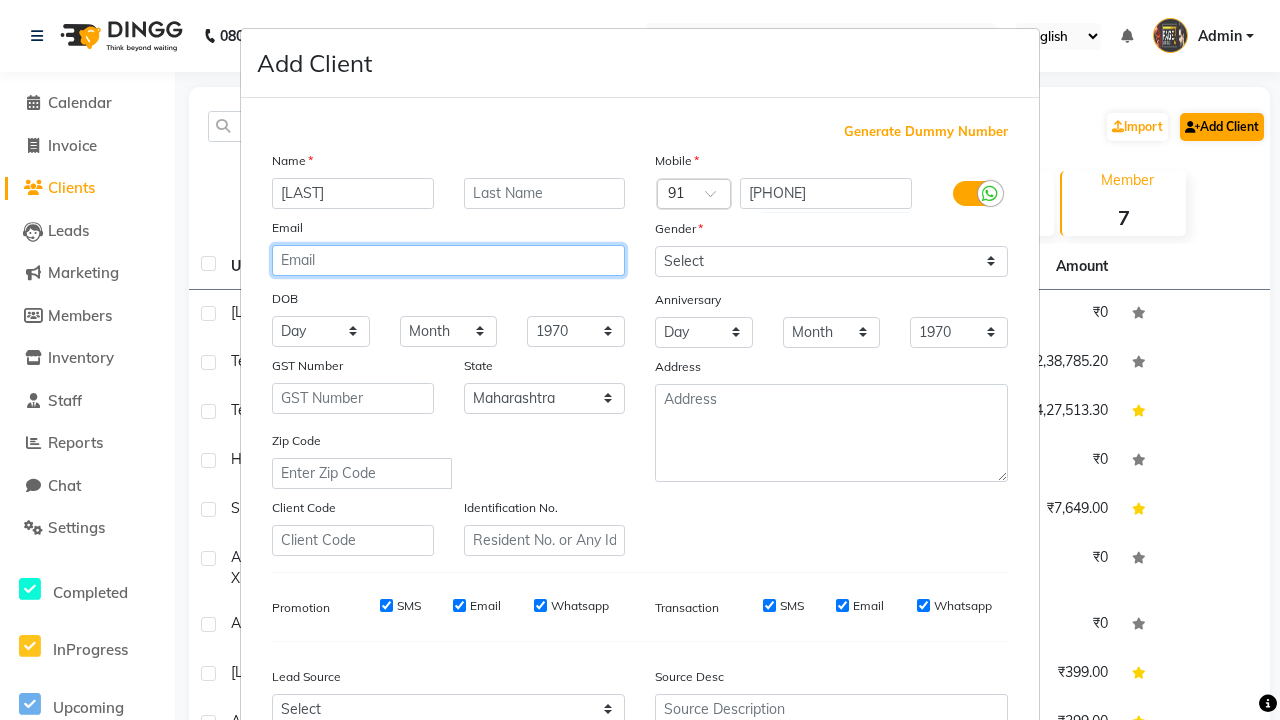 type on "[EMAIL]" 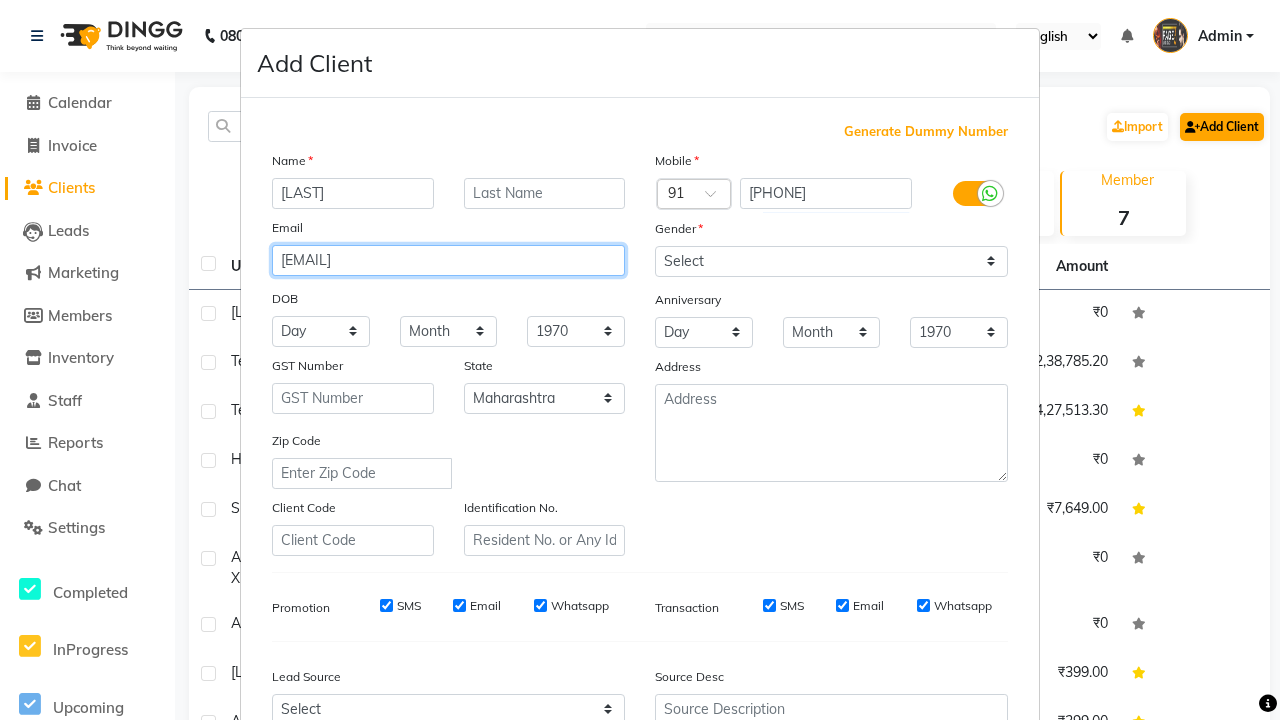 select on "male" 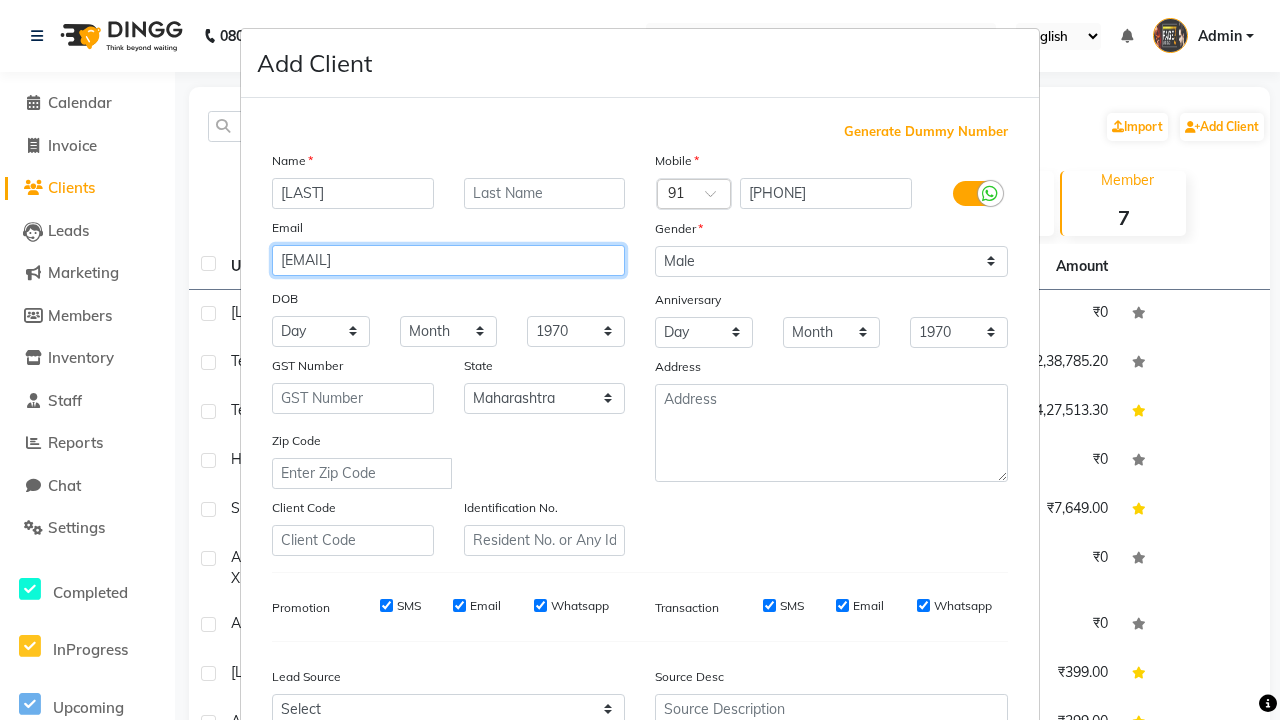 type on "[EMAIL]" 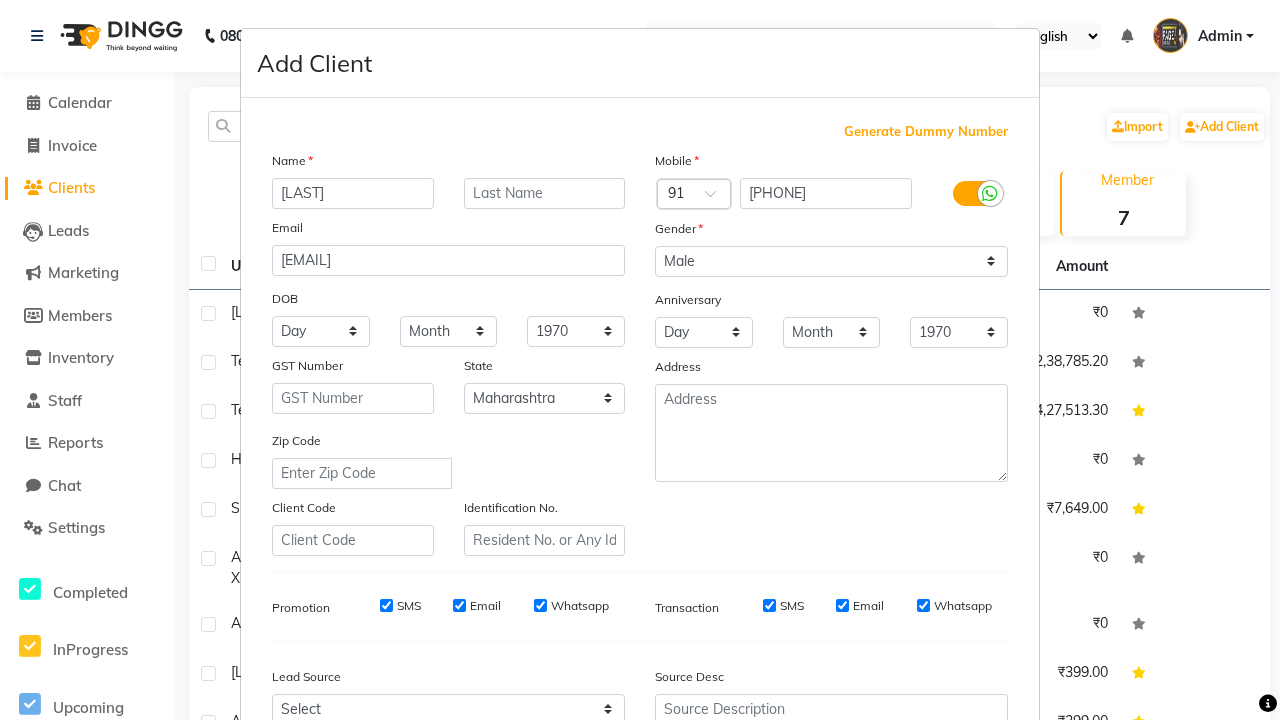 click on "Add" at bounding box center [906, 855] 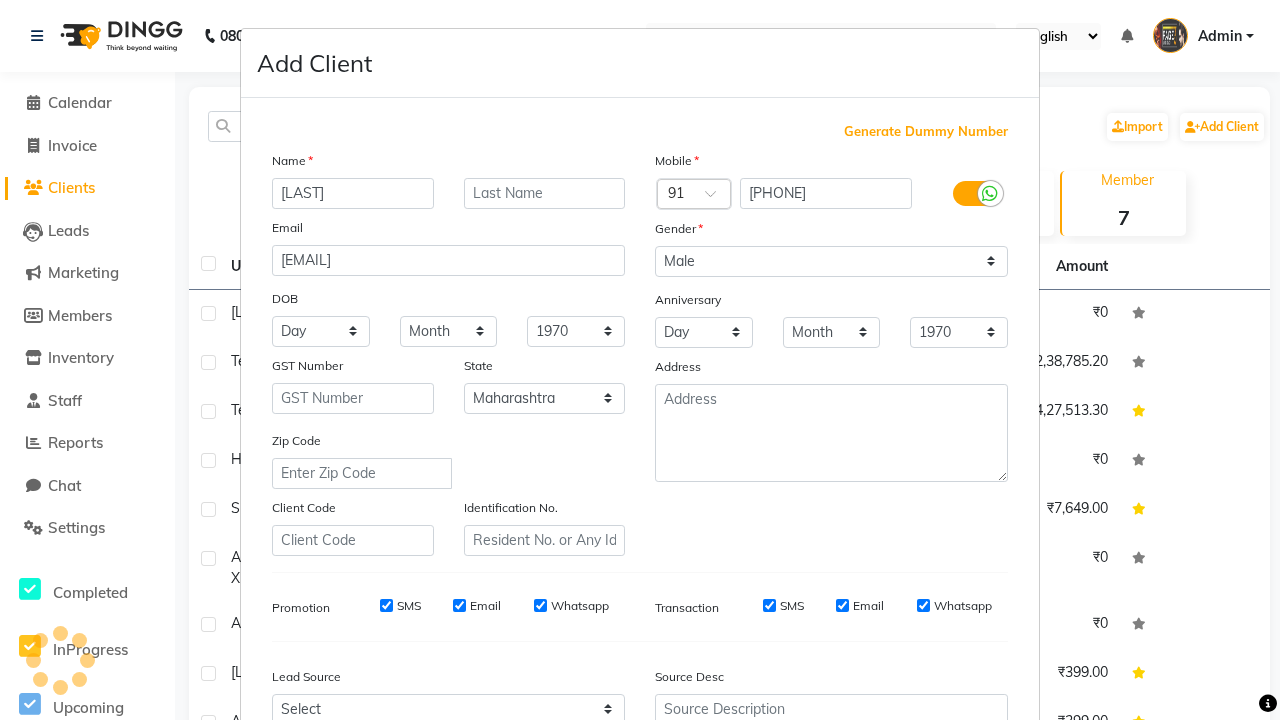 scroll, scrollTop: 203, scrollLeft: 0, axis: vertical 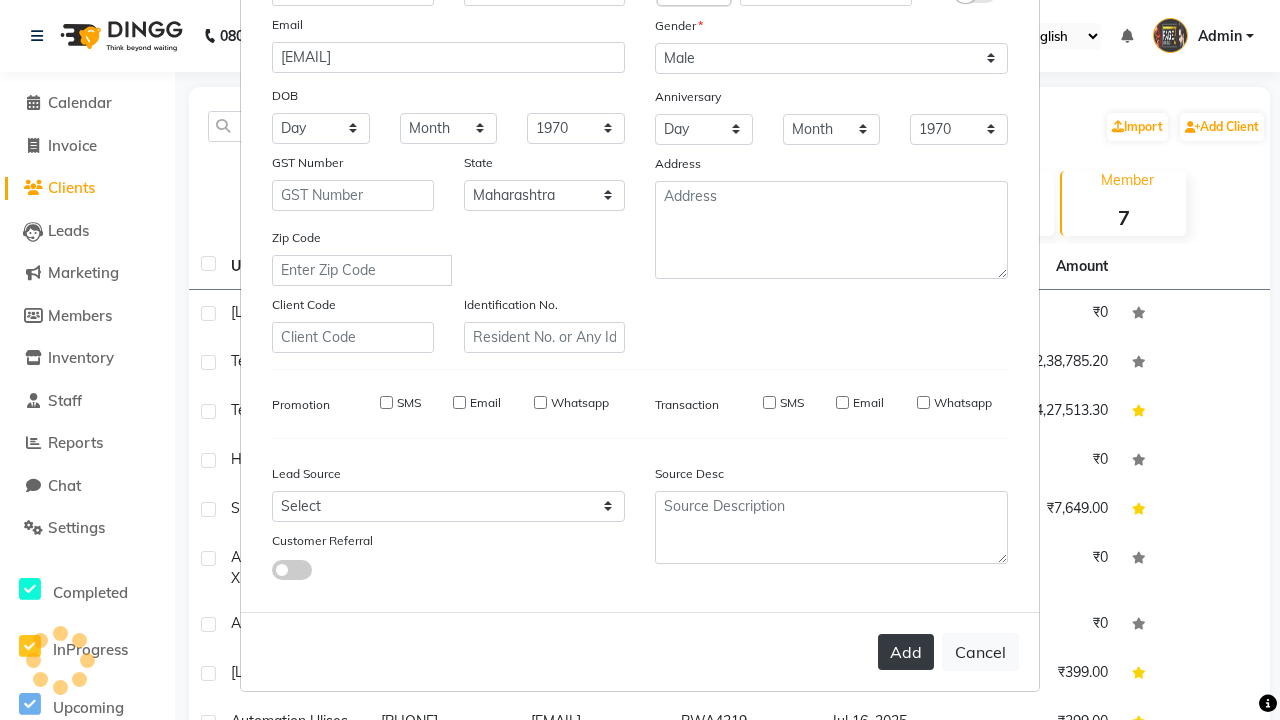 type 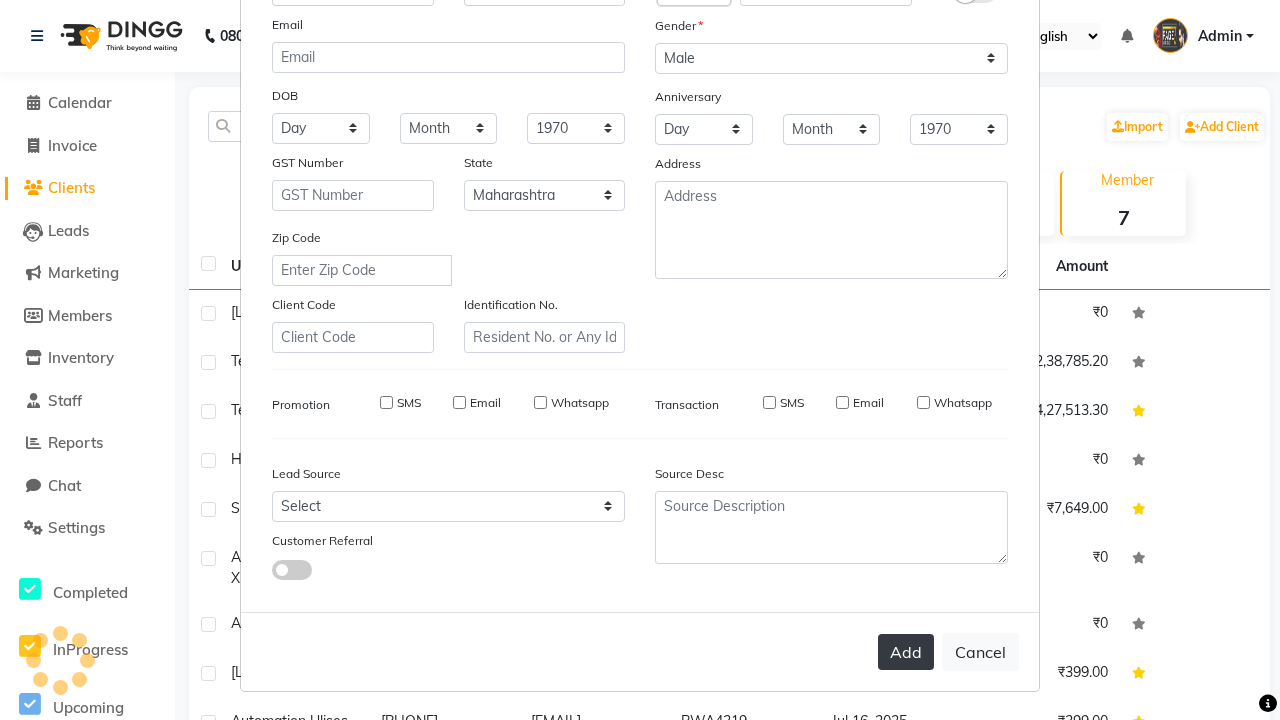 select 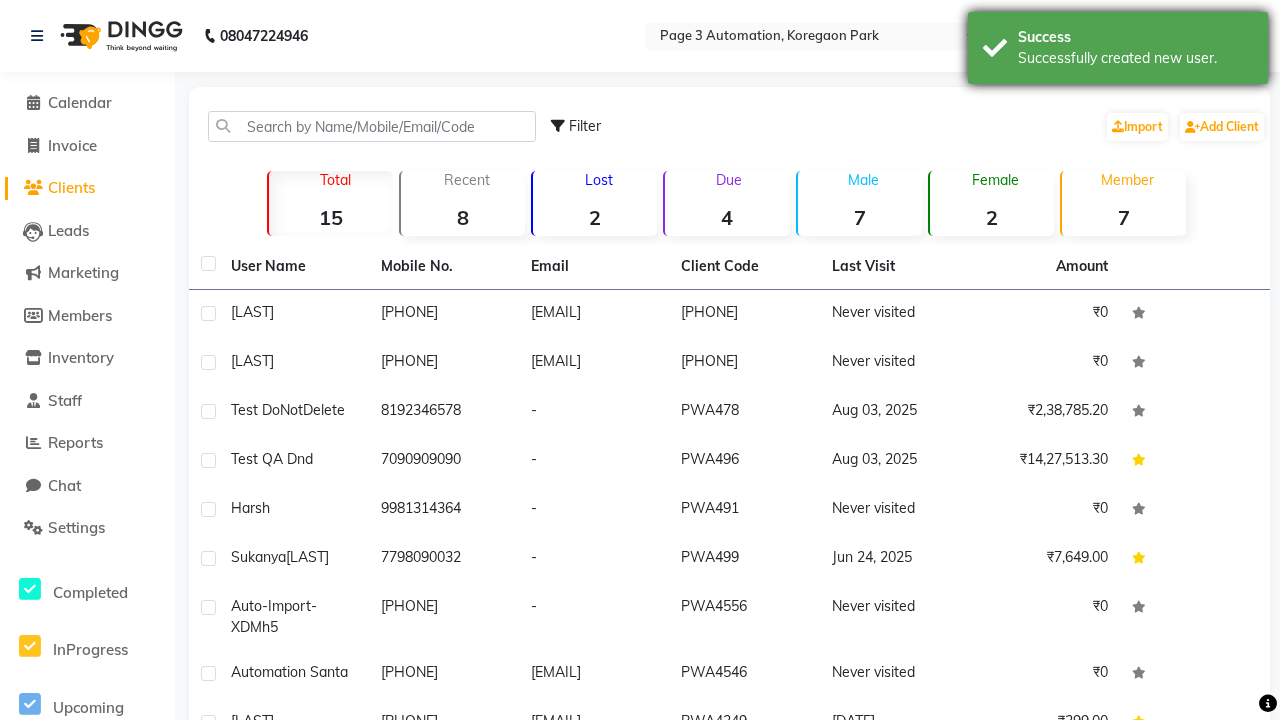 click on "Successfully created new user." at bounding box center [1135, 58] 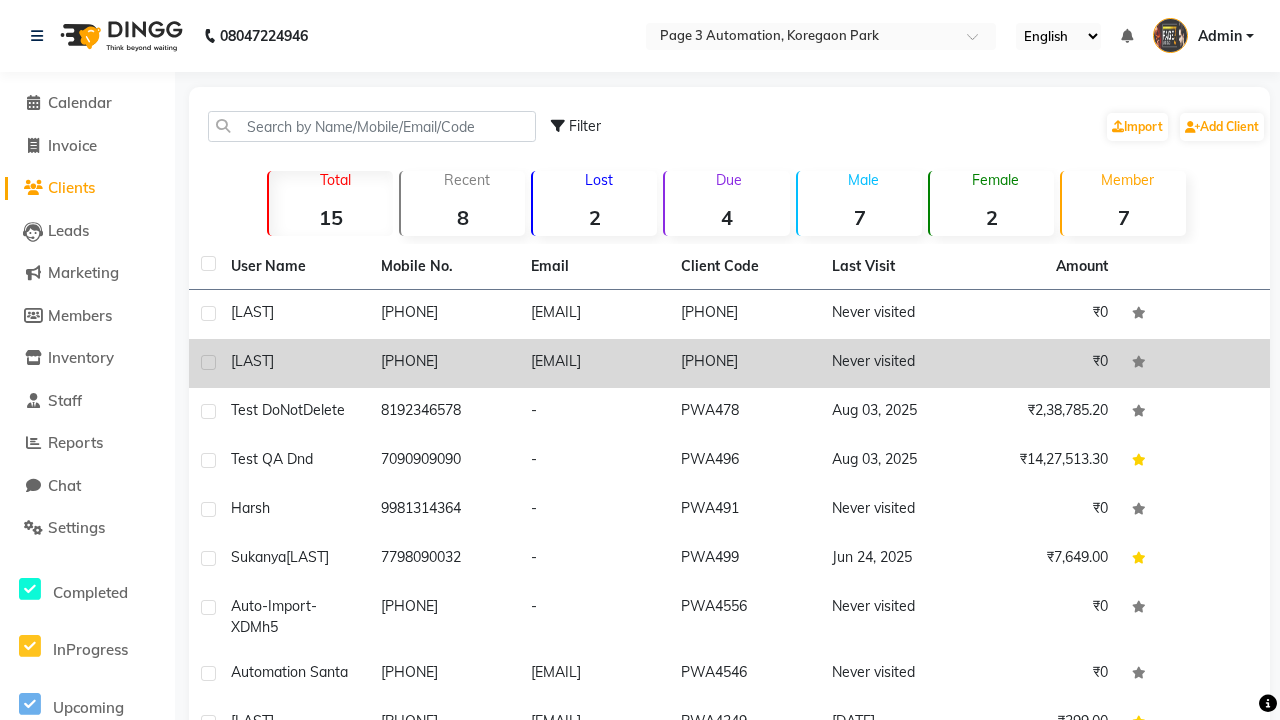 click 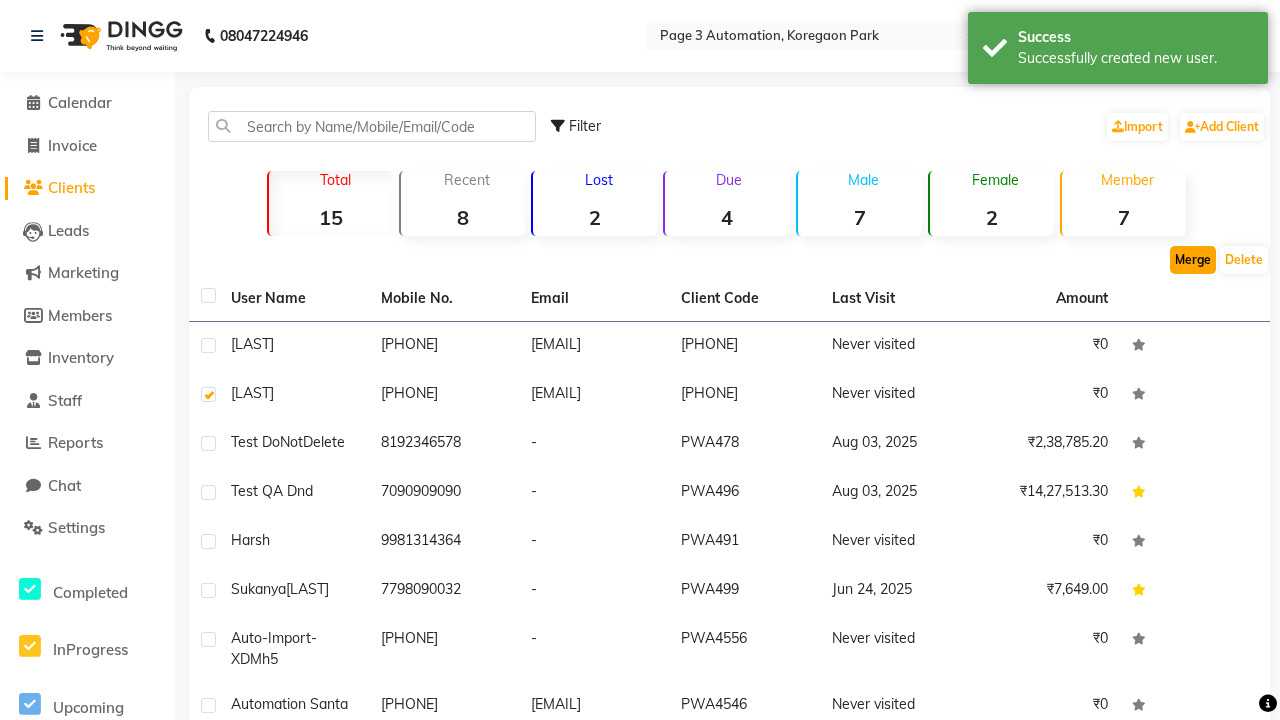 click on "Merge" 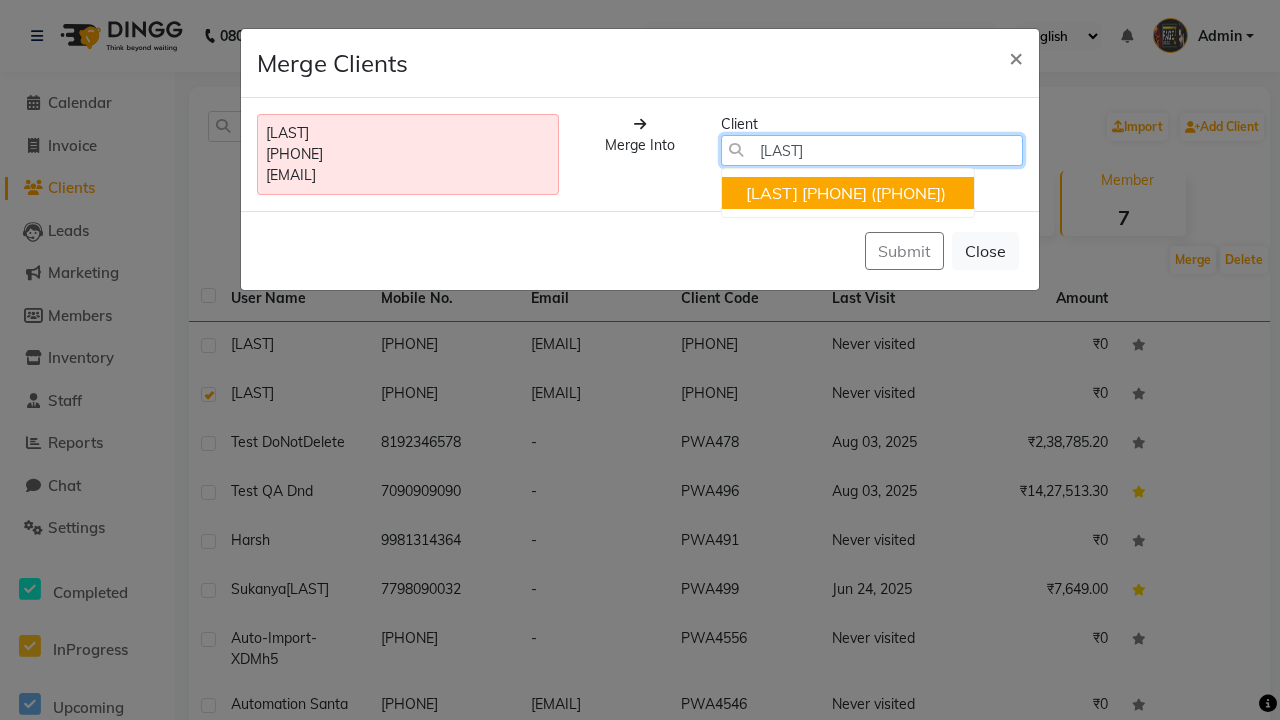 click on "[PHONE]" at bounding box center [834, 193] 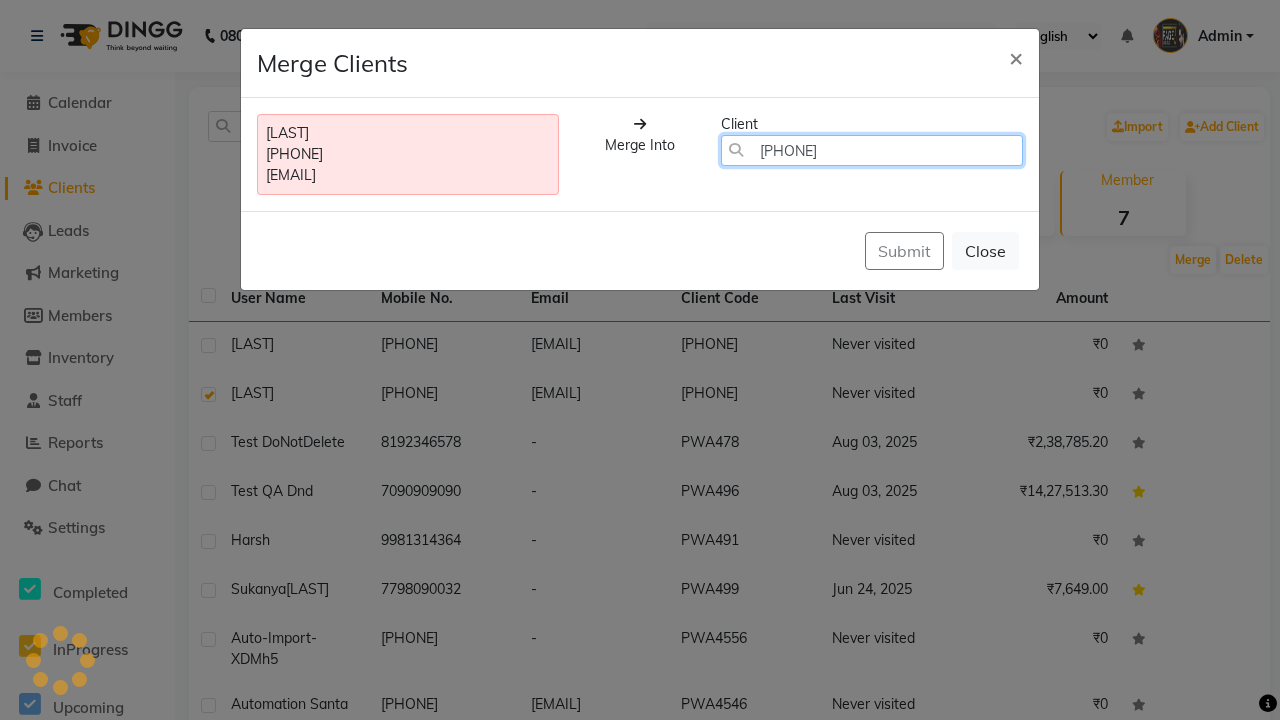 type on "[PHONE]" 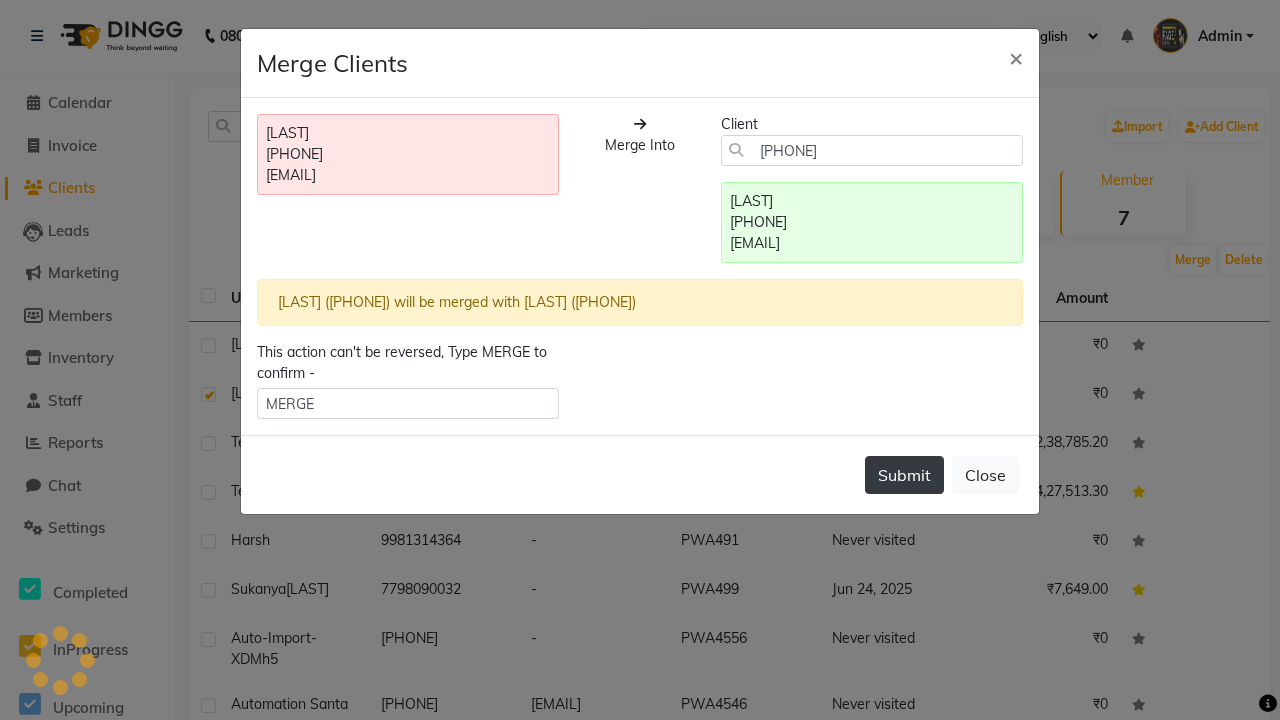 type on "MERGE" 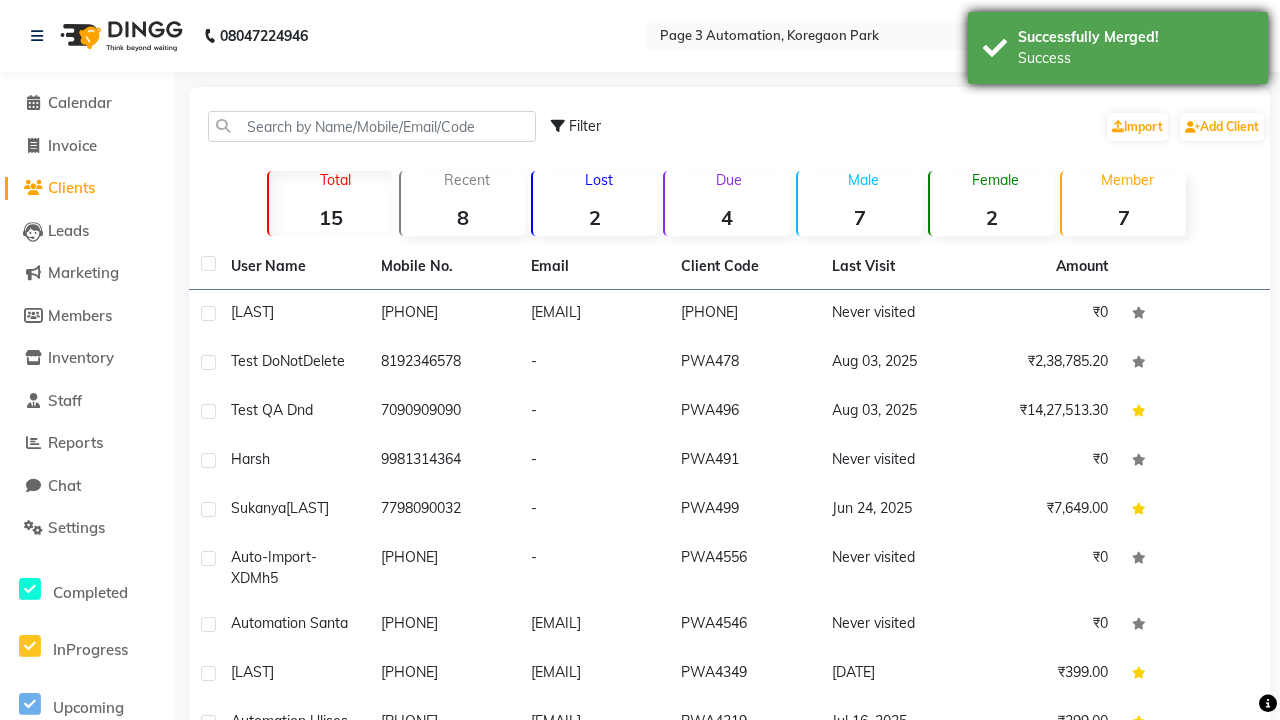 click on "Success" at bounding box center (1135, 58) 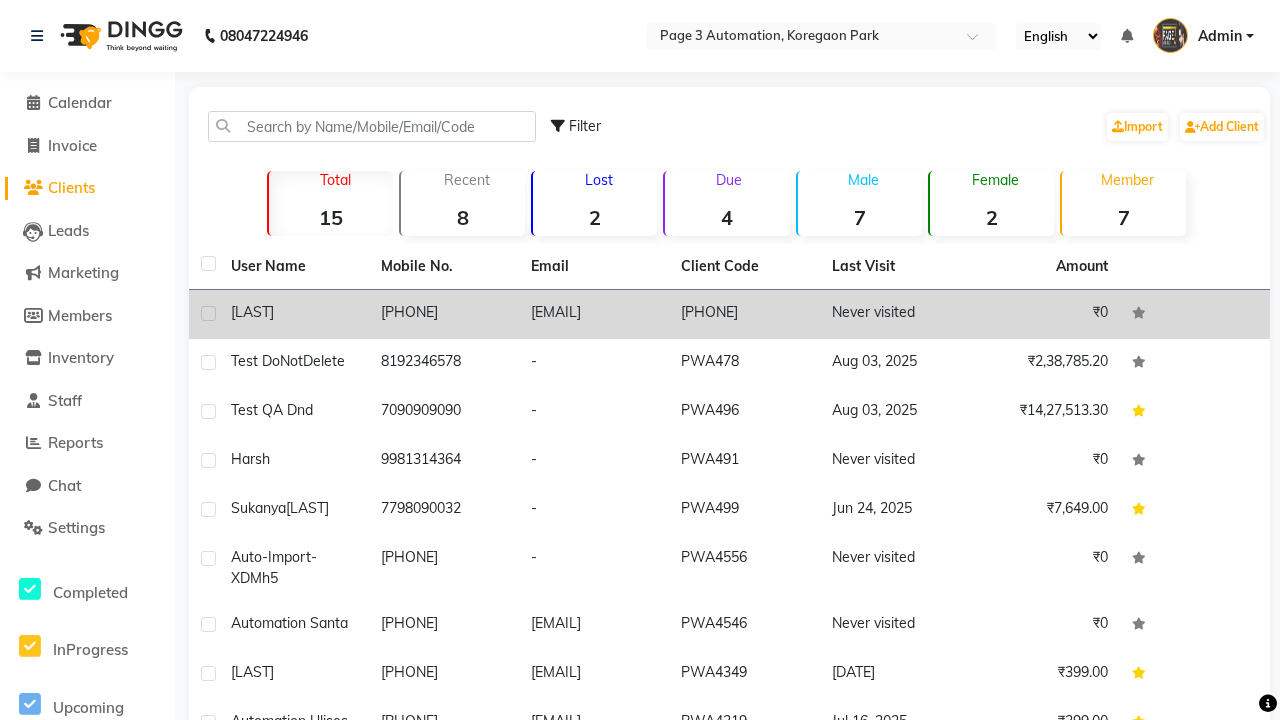 click 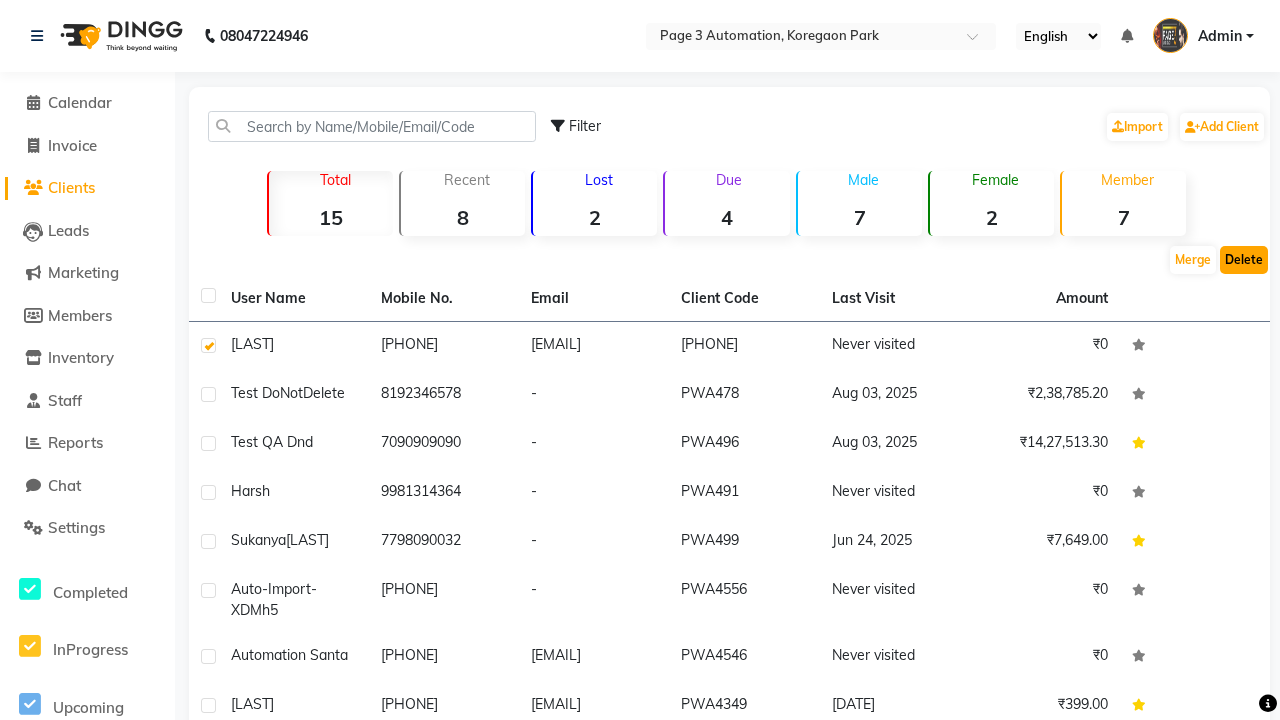 click on "Delete" 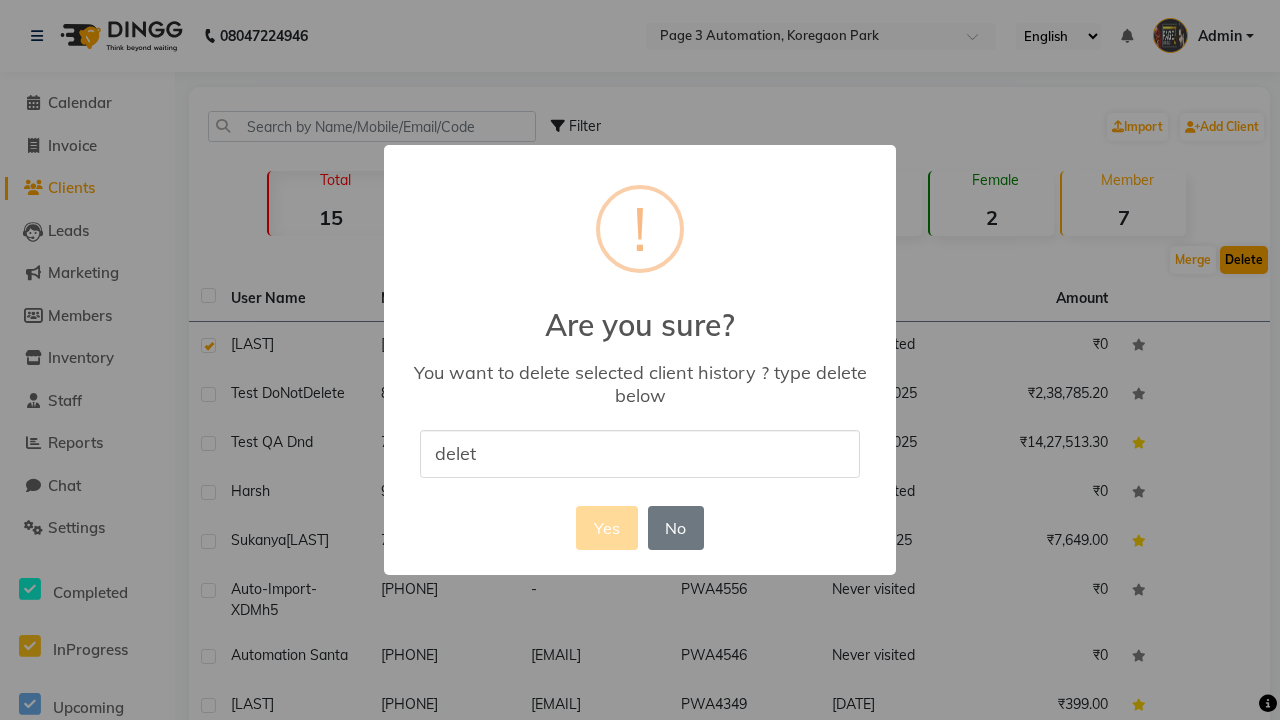 type on "delete" 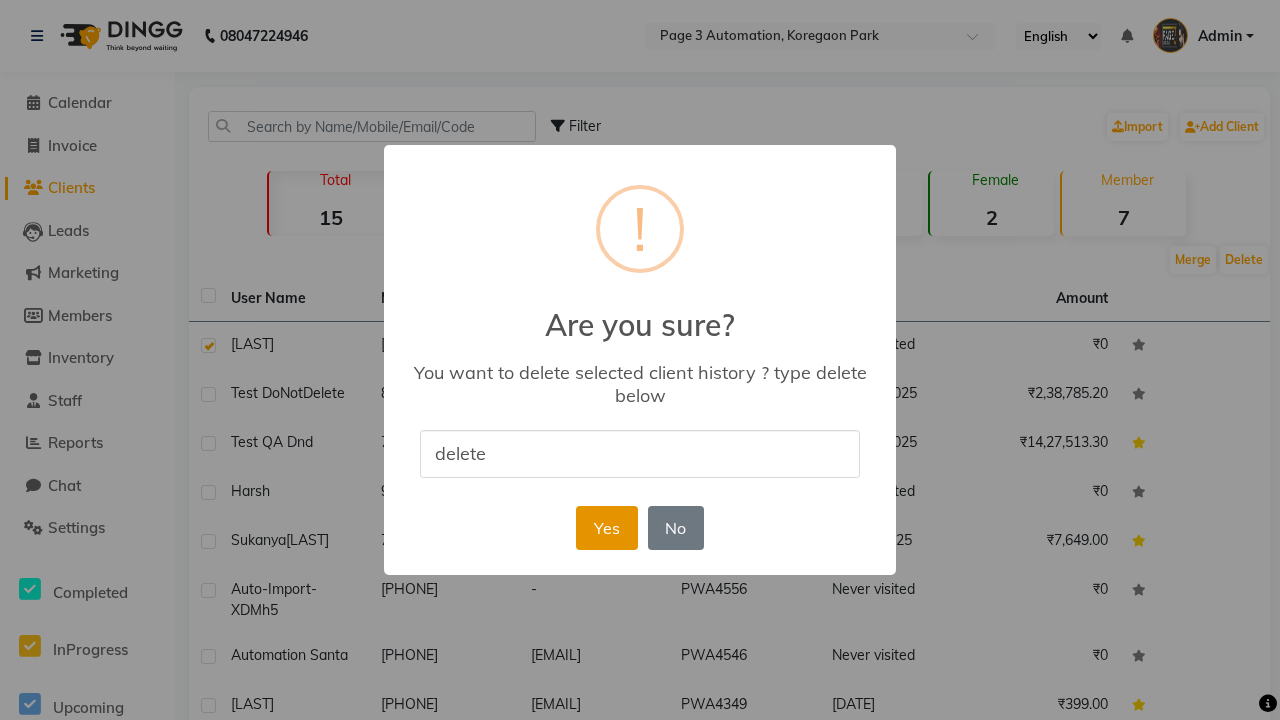 click on "Yes" at bounding box center (606, 528) 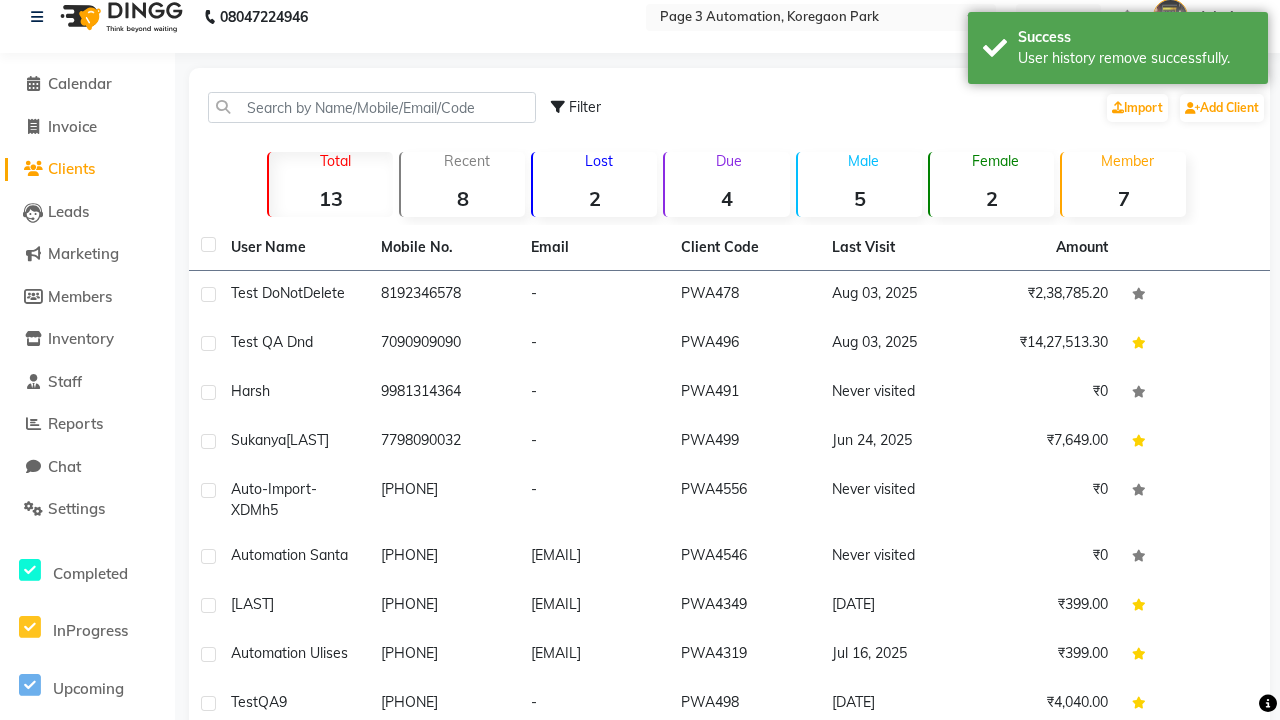 scroll, scrollTop: 20, scrollLeft: 0, axis: vertical 